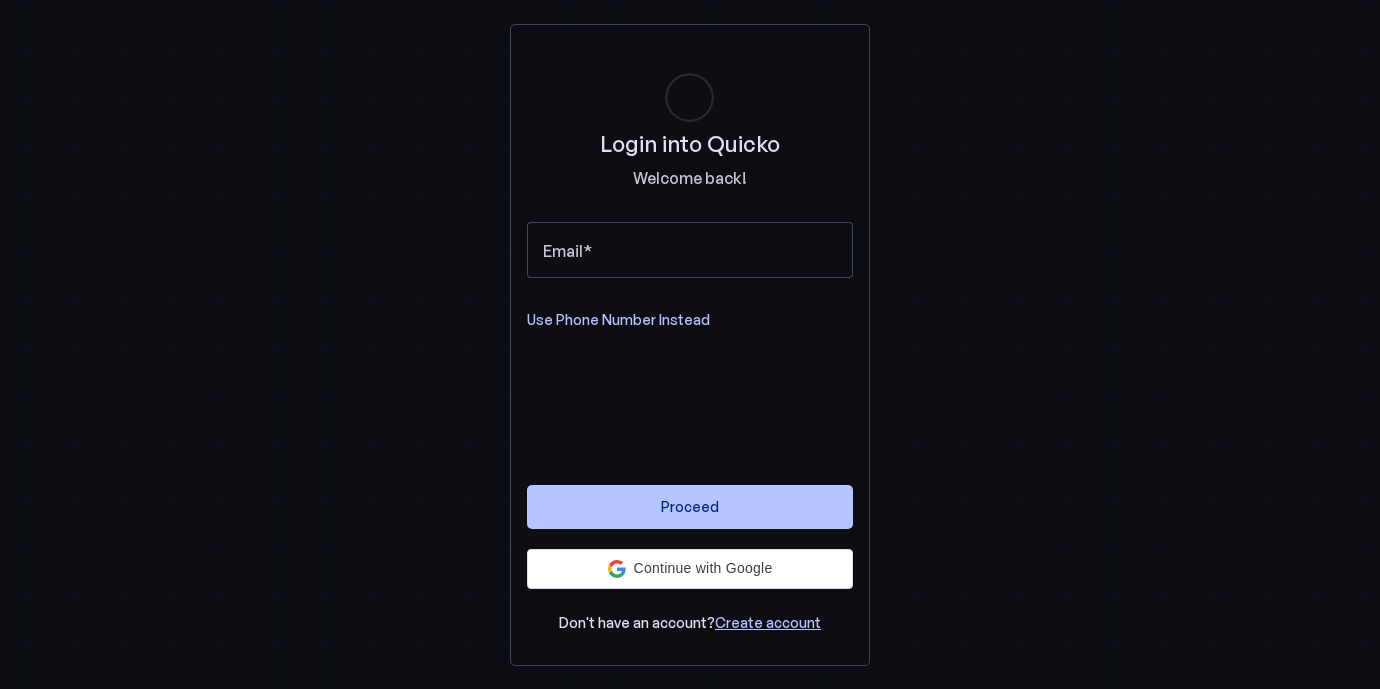 scroll, scrollTop: 0, scrollLeft: 0, axis: both 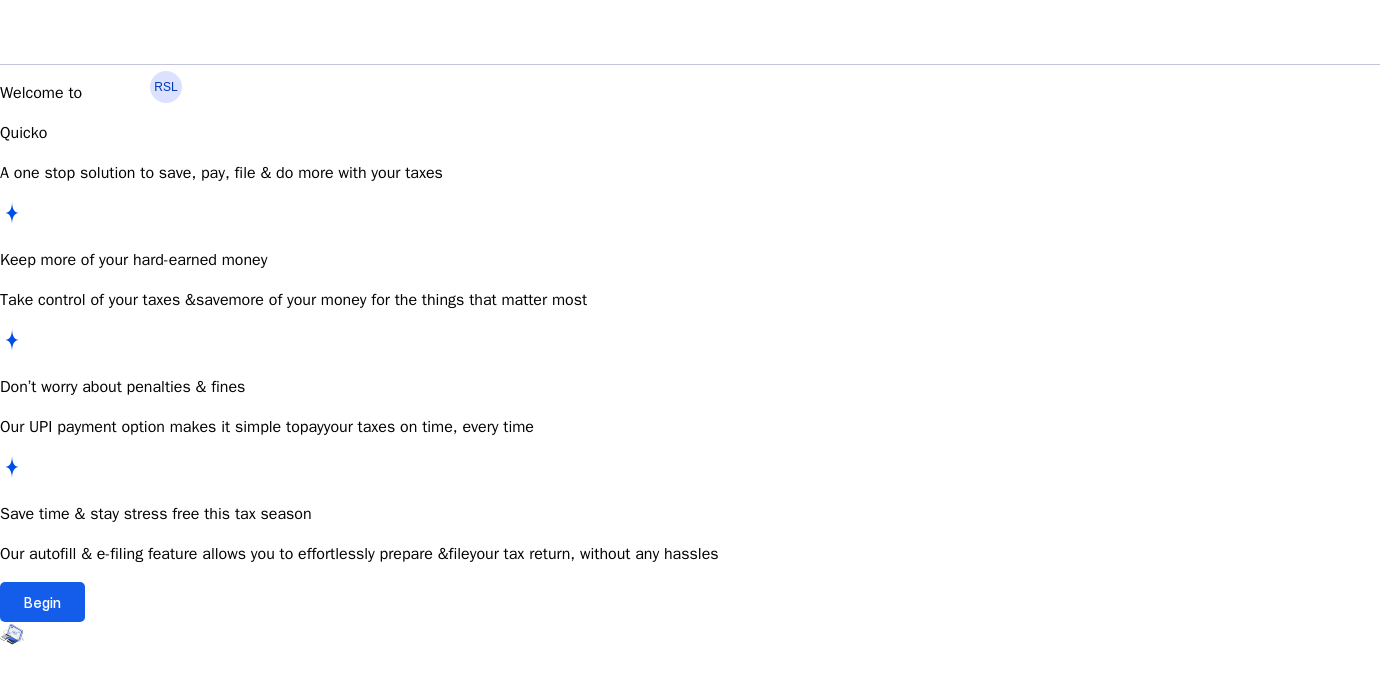 click at bounding box center [42, 602] 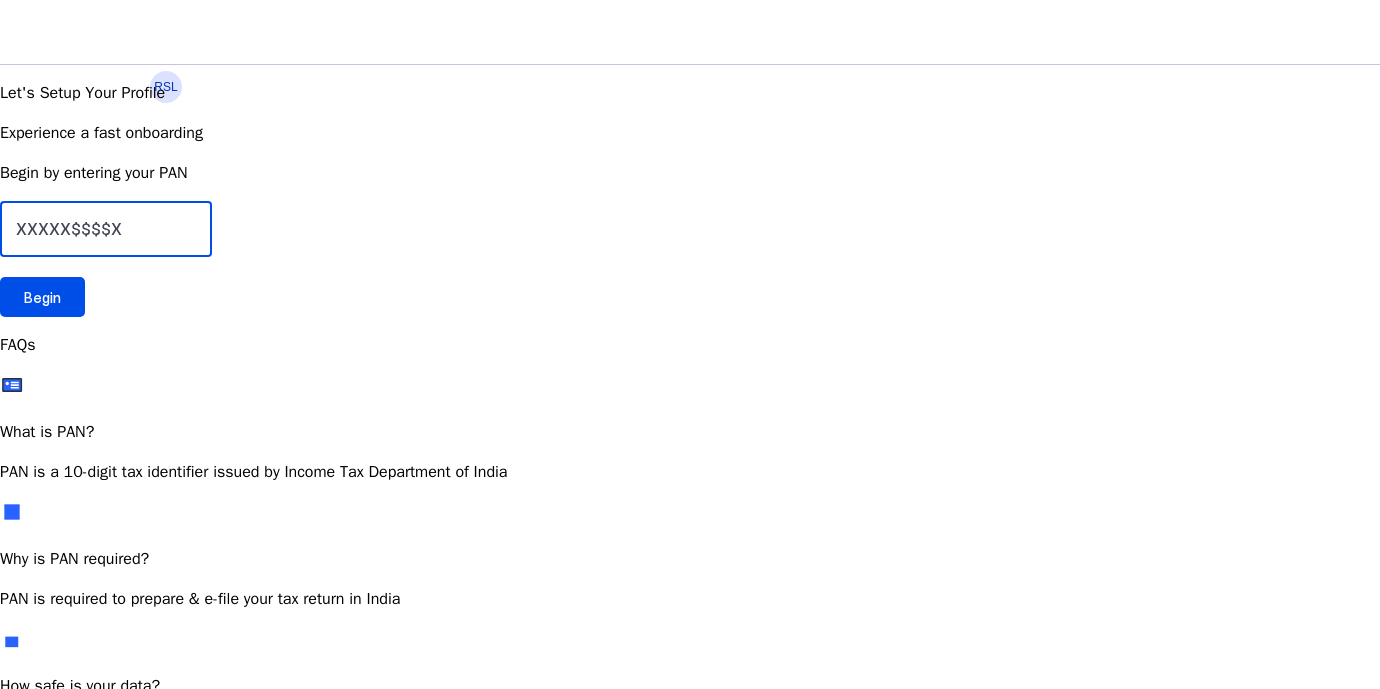 click at bounding box center (106, 229) 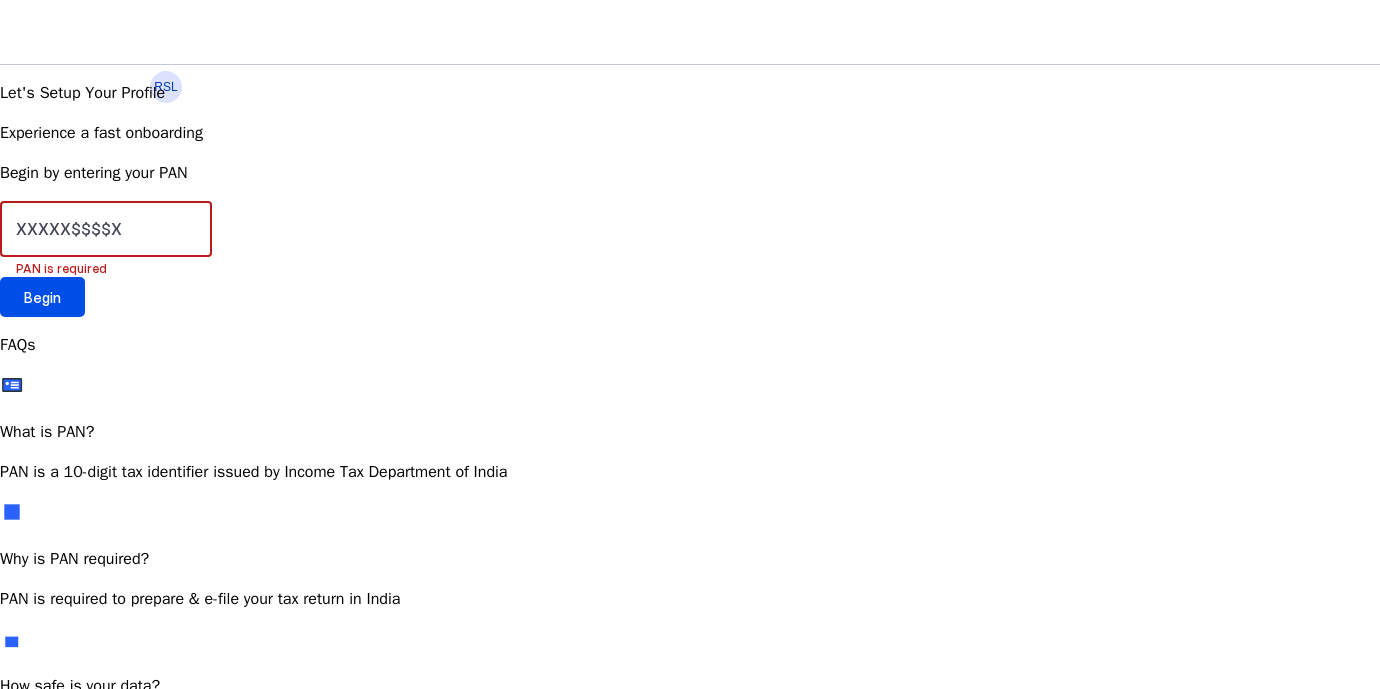 paste on "BRUPR4621Q" 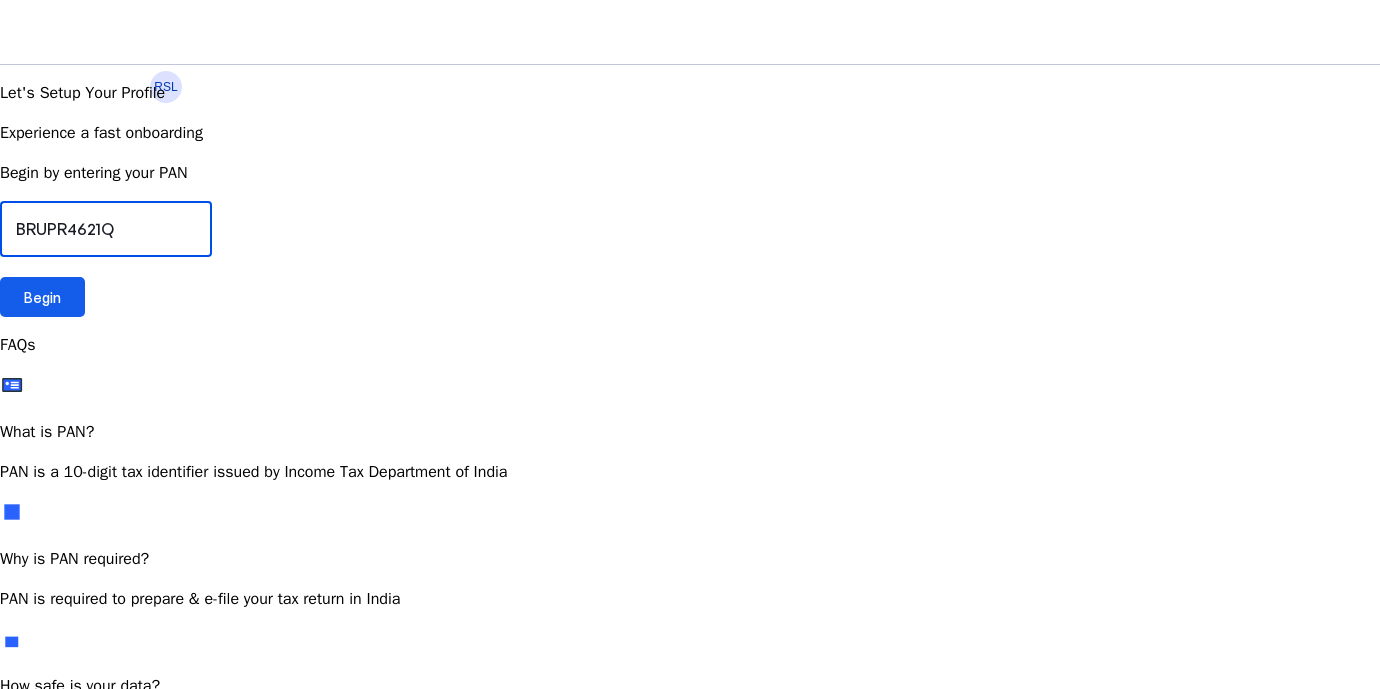 type on "BRUPR4621Q" 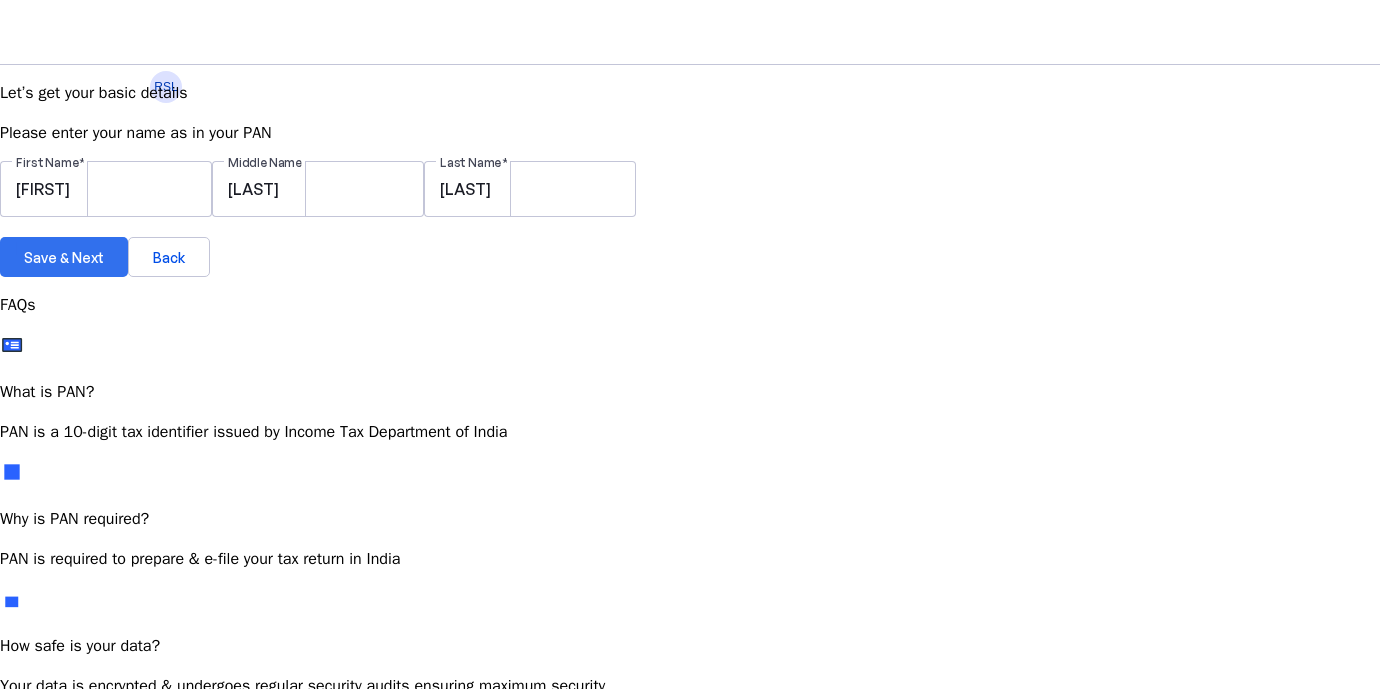 click on "Save & Next" at bounding box center [64, 257] 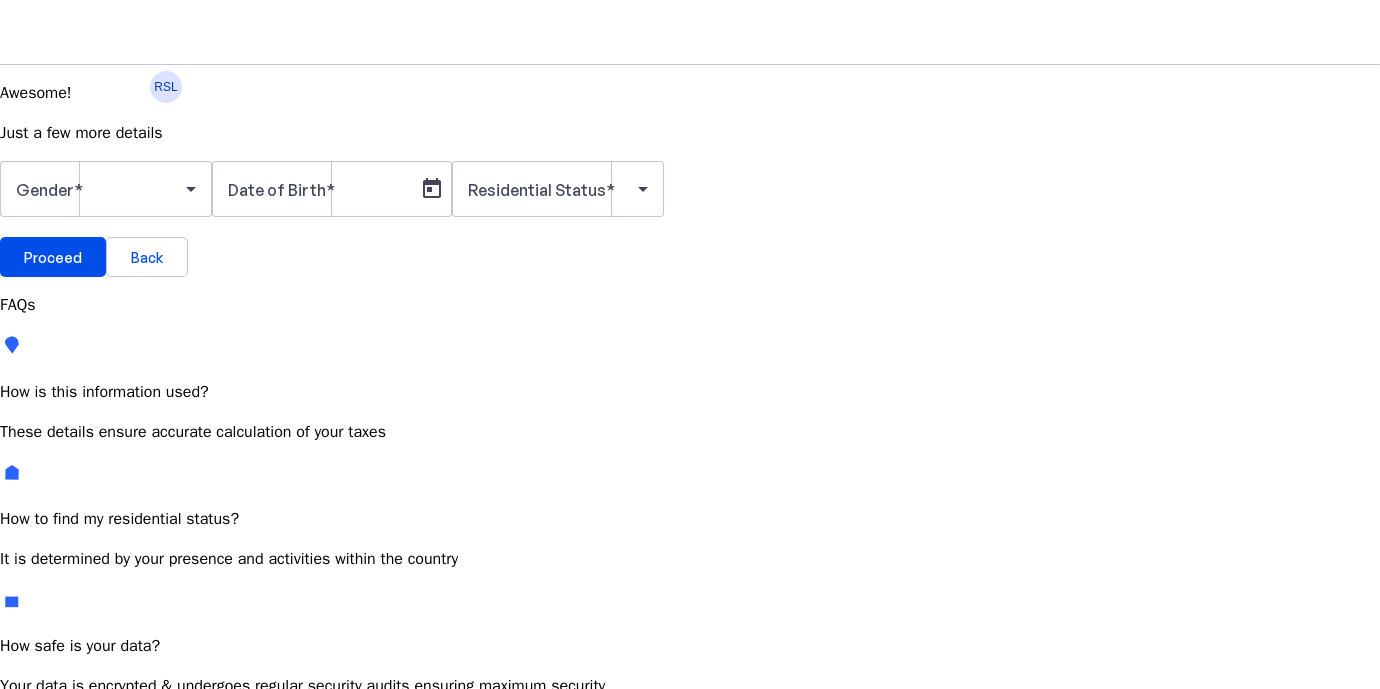 click at bounding box center (106, 227) 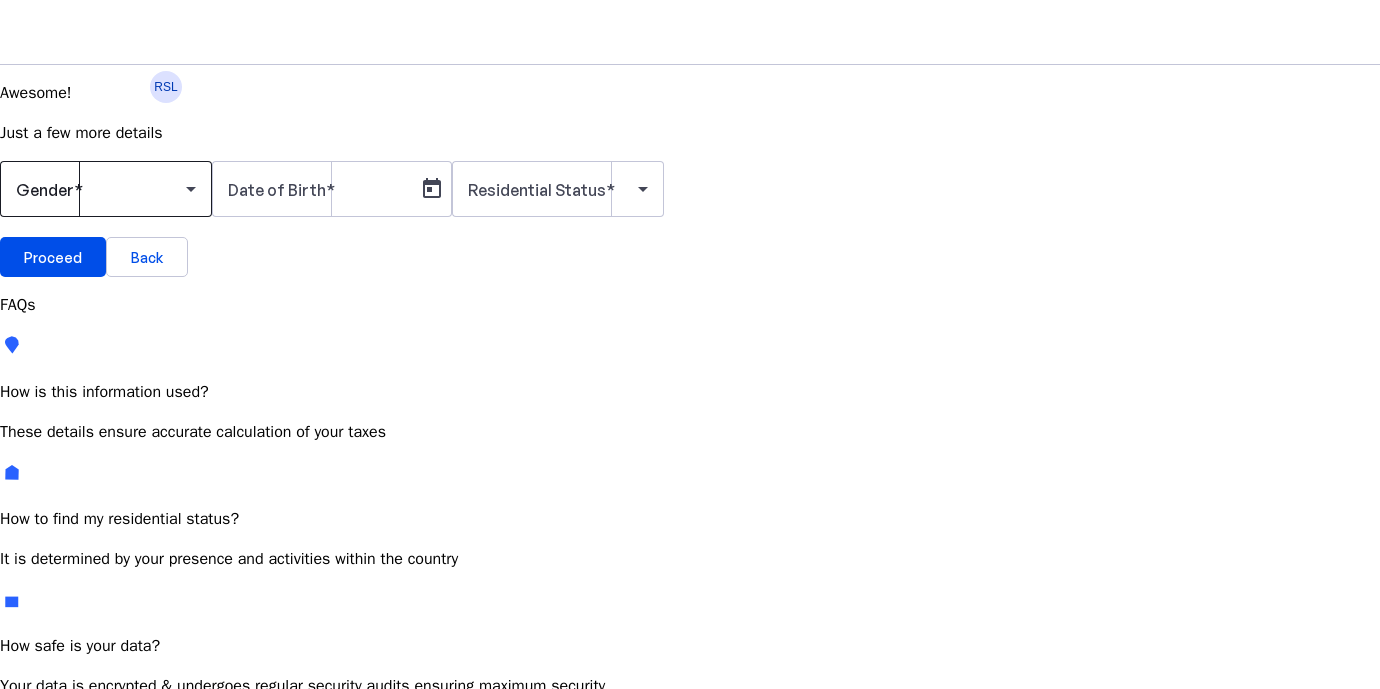 click at bounding box center (106, 189) 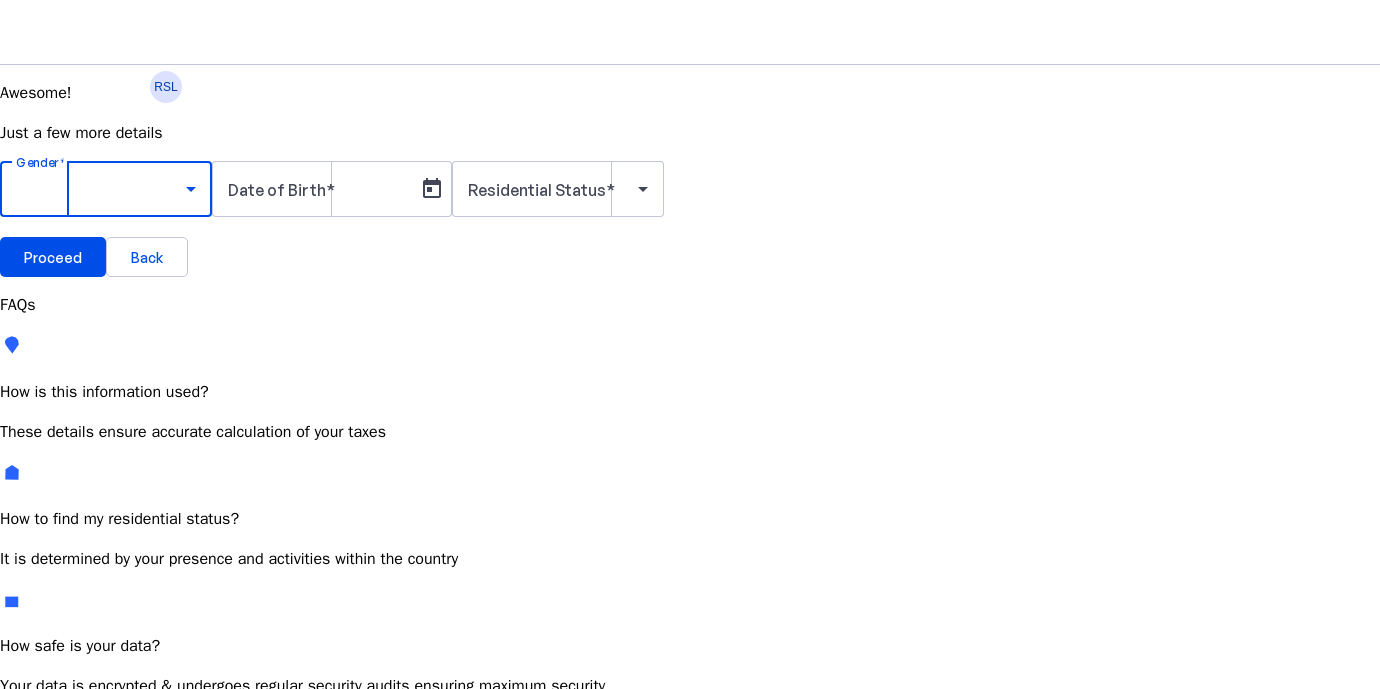 click on "Female" at bounding box center (154, 795) 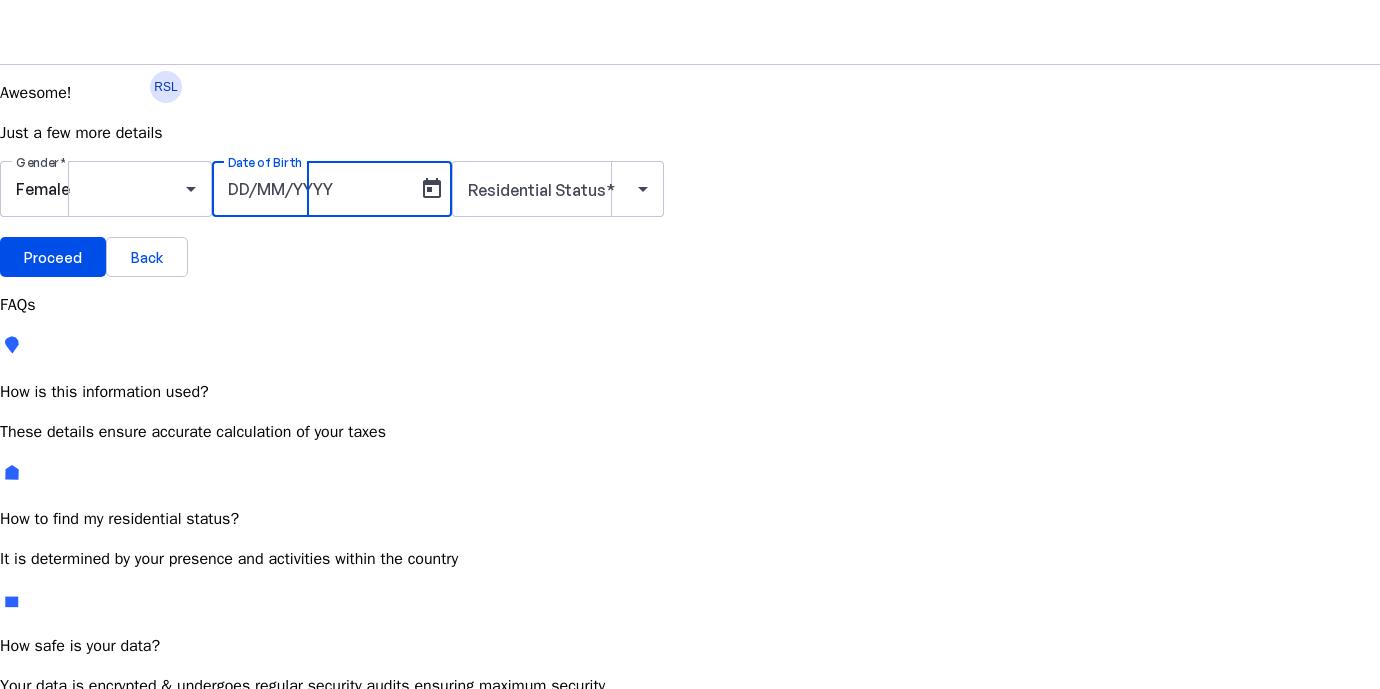 click on "Date of Birth" at bounding box center (318, 189) 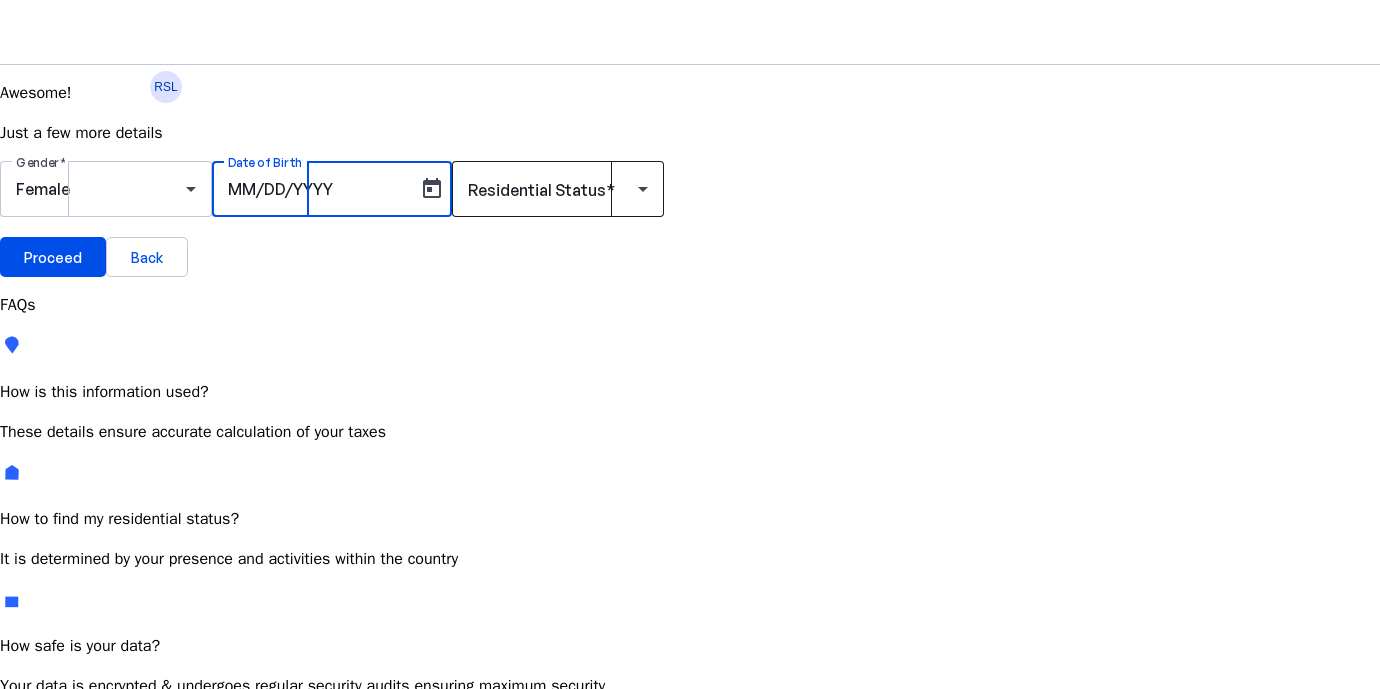 type on "MM/DD/YYYY" 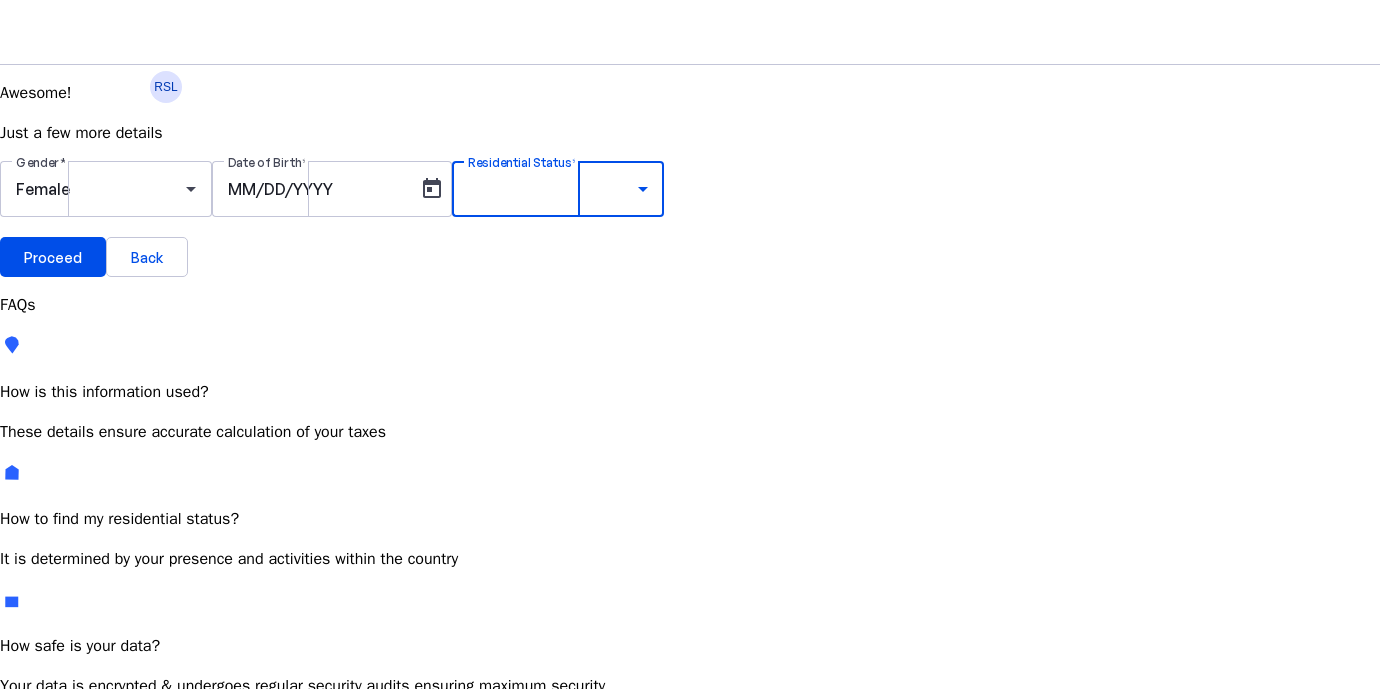 click on "Resident Most Common" at bounding box center [154, 766] 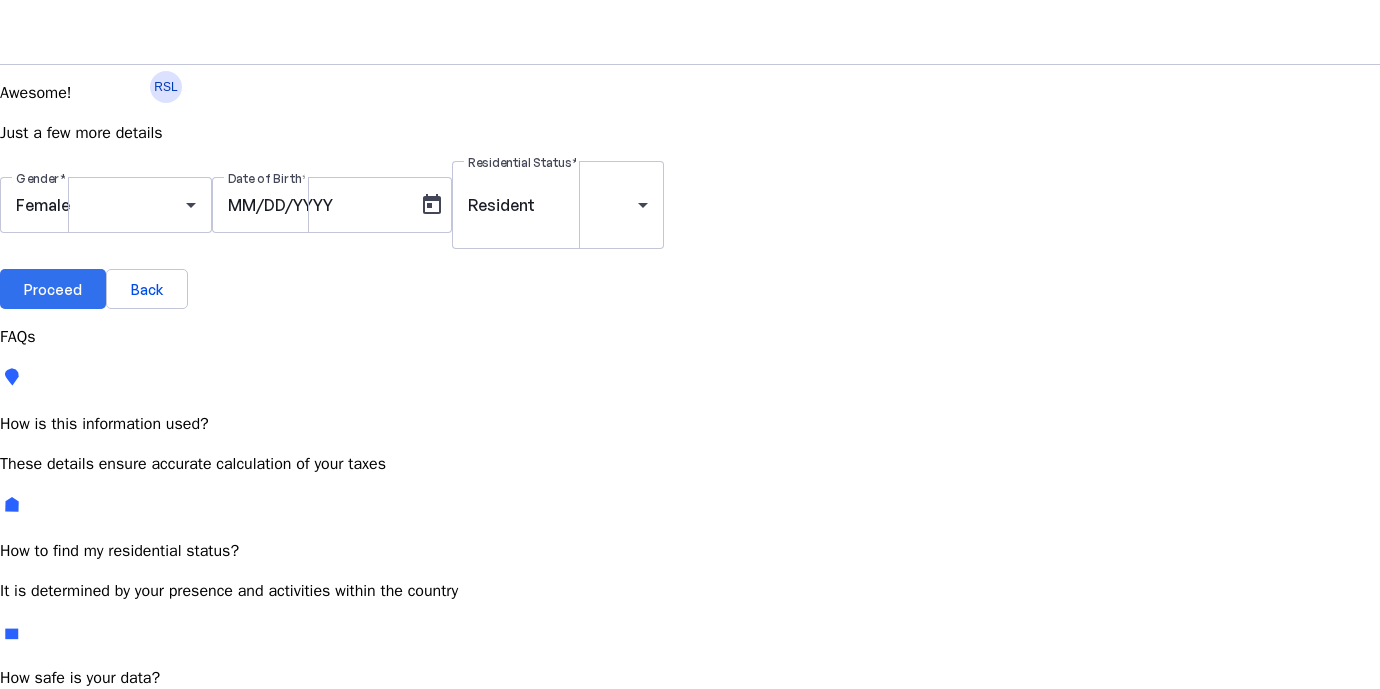 click on "Proceed" at bounding box center [53, 289] 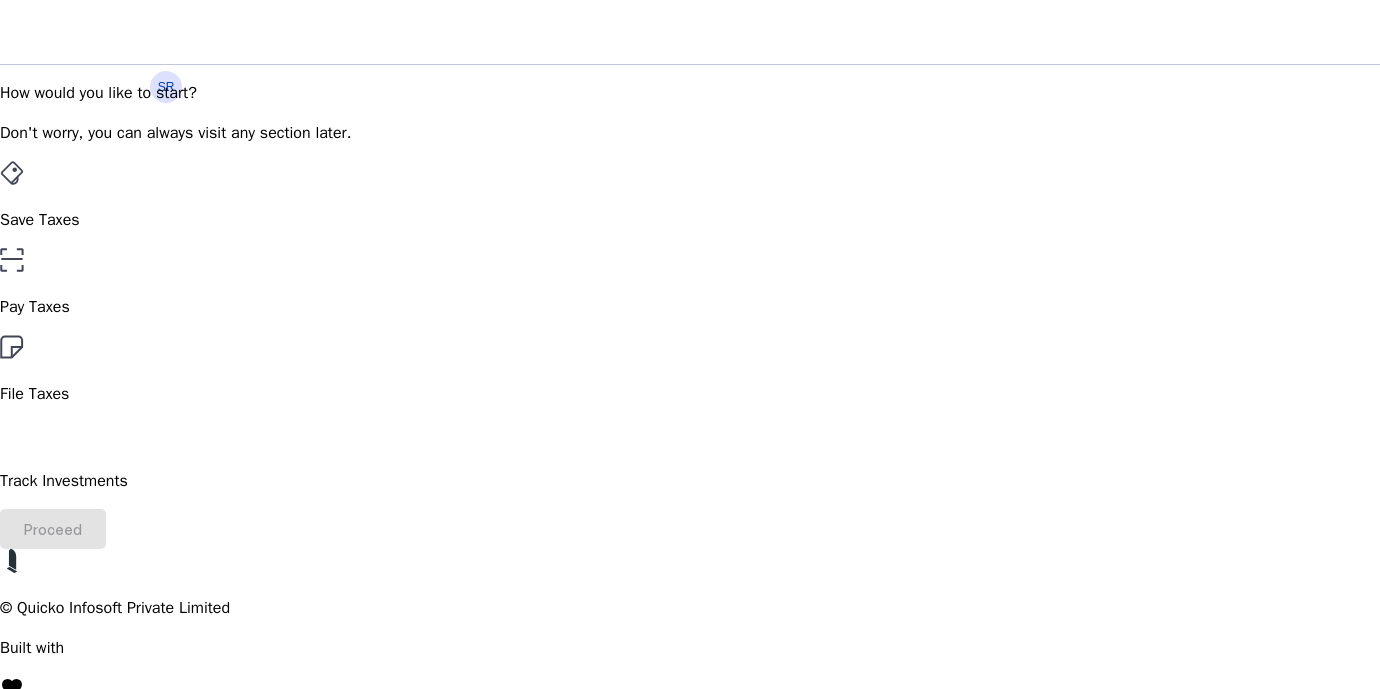 click on "Save Taxes" at bounding box center [690, 196] 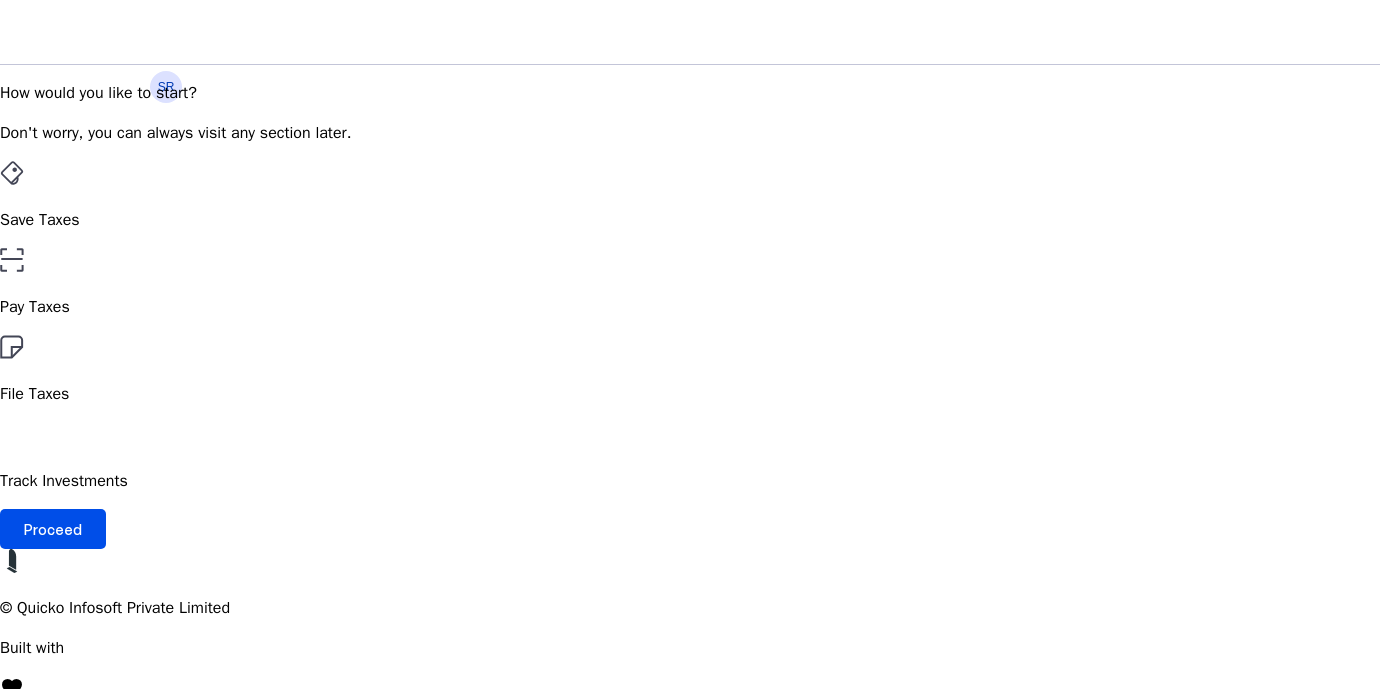 click on "File Taxes" at bounding box center (690, 307) 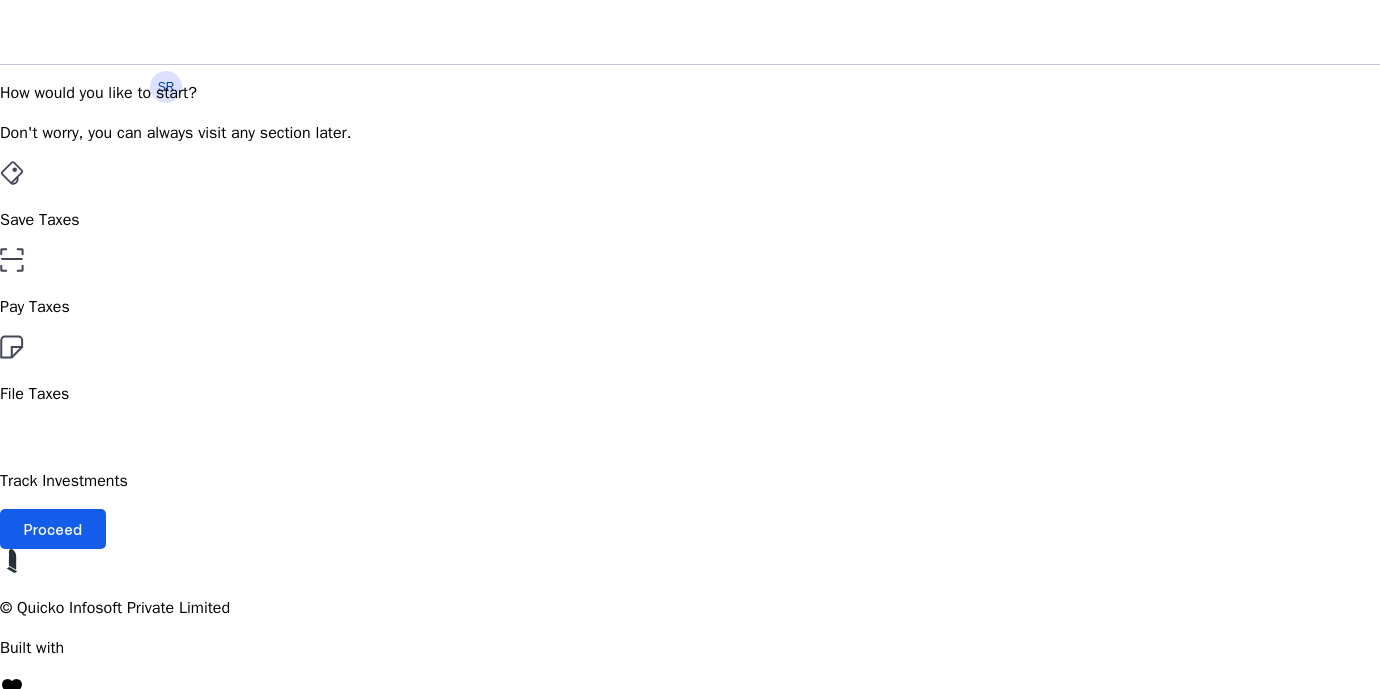 click at bounding box center (53, 529) 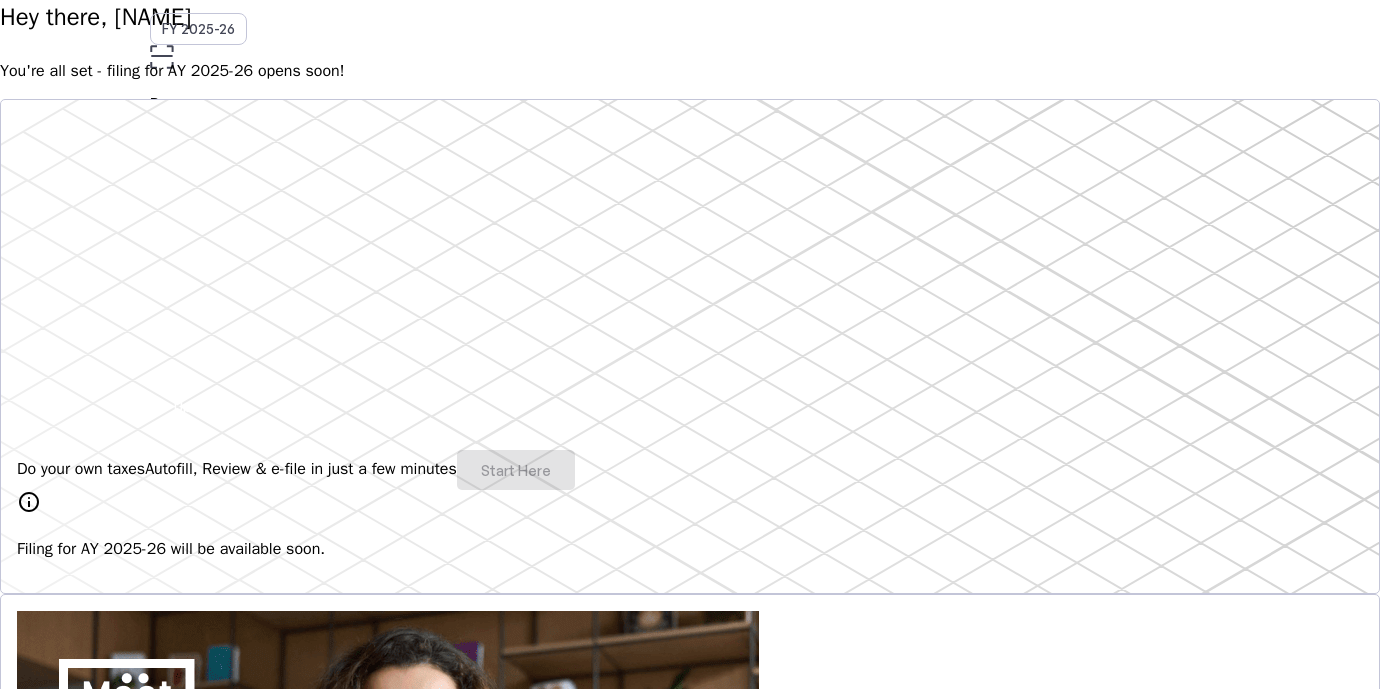 scroll, scrollTop: 0, scrollLeft: 0, axis: both 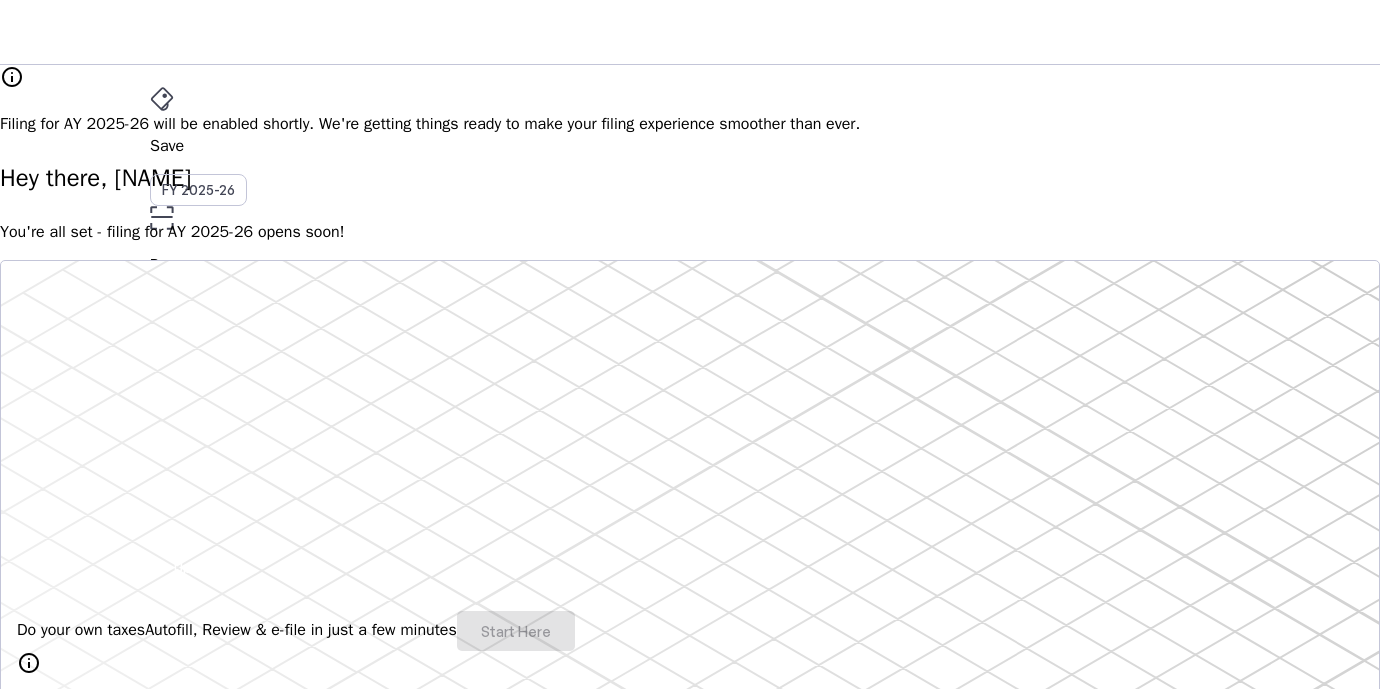 click on "AY 2025-26" at bounding box center (199, 396) 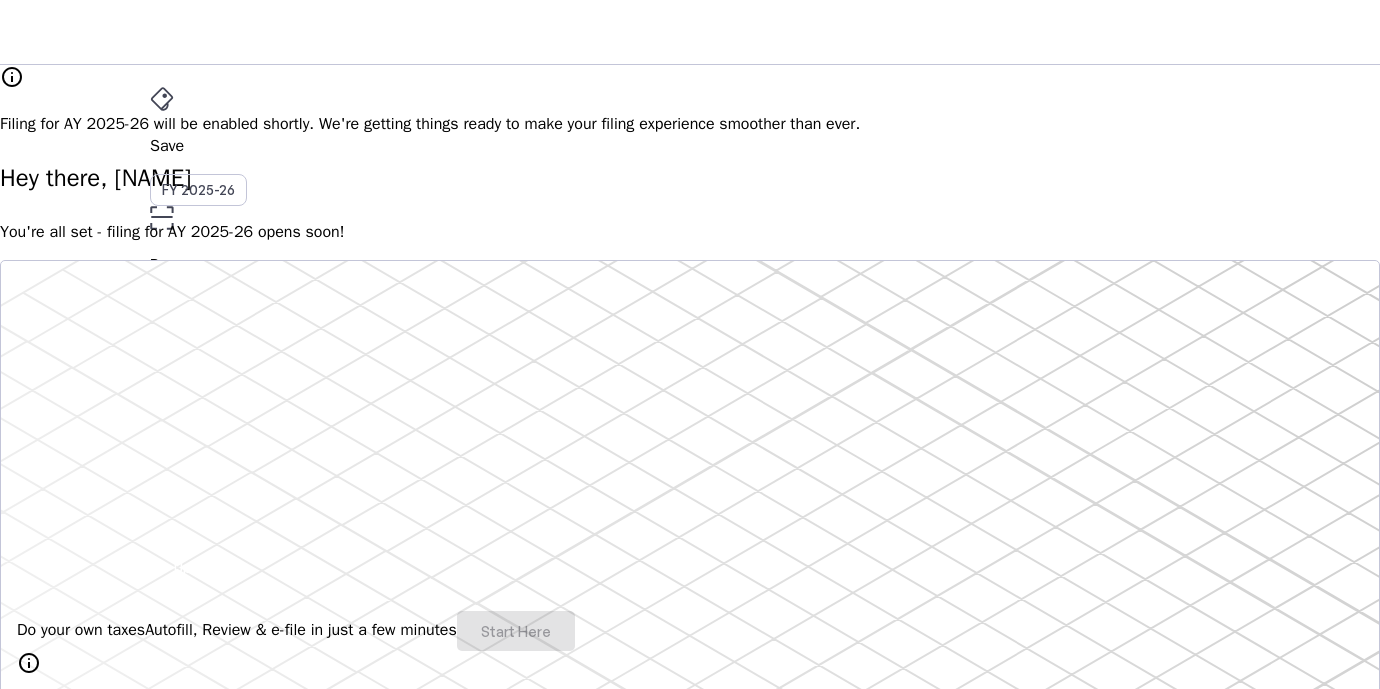 click on "AY 2025-26" at bounding box center [199, 396] 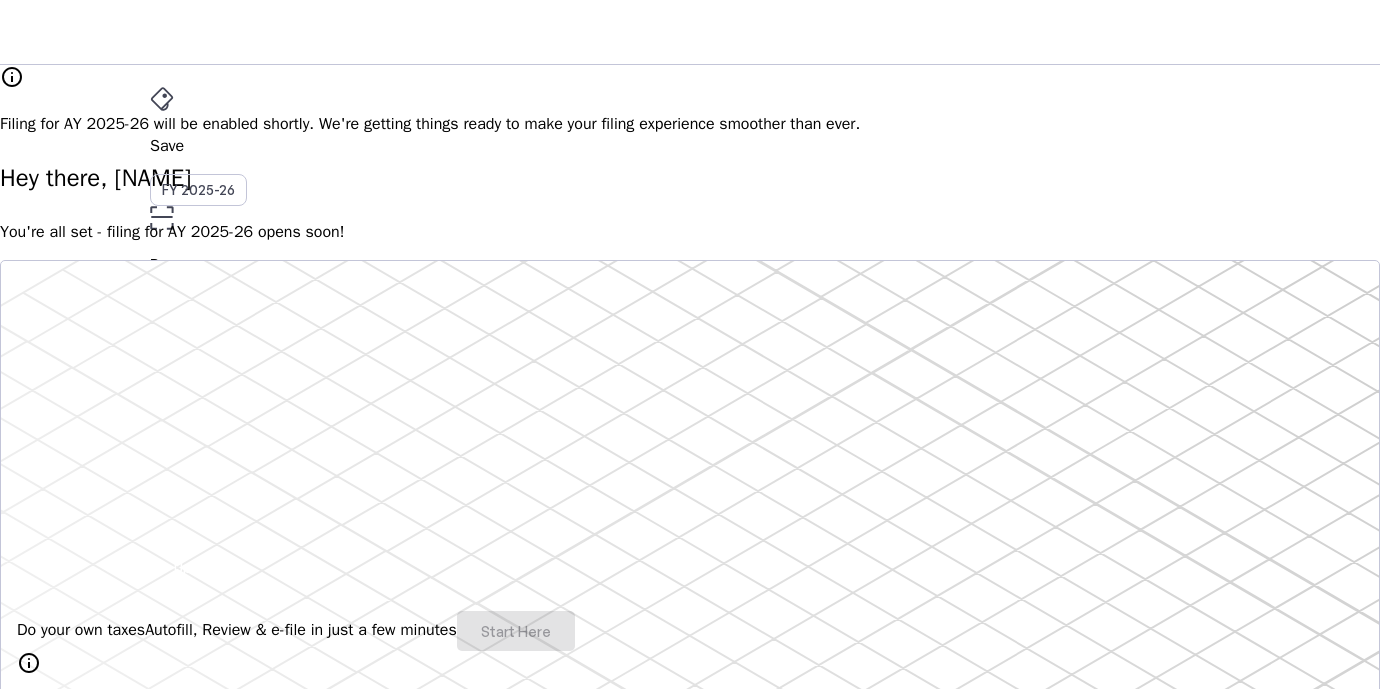 click on "File" at bounding box center [690, 352] 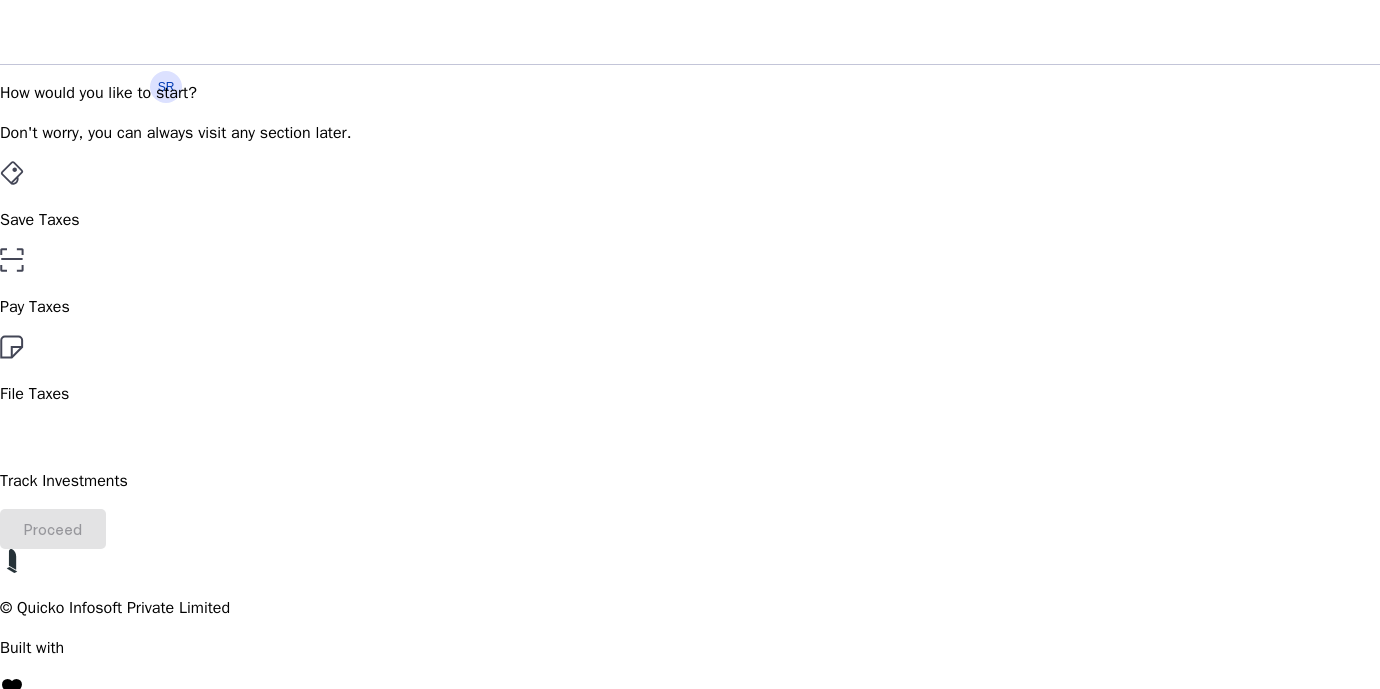 click on "Save Taxes" at bounding box center (690, 196) 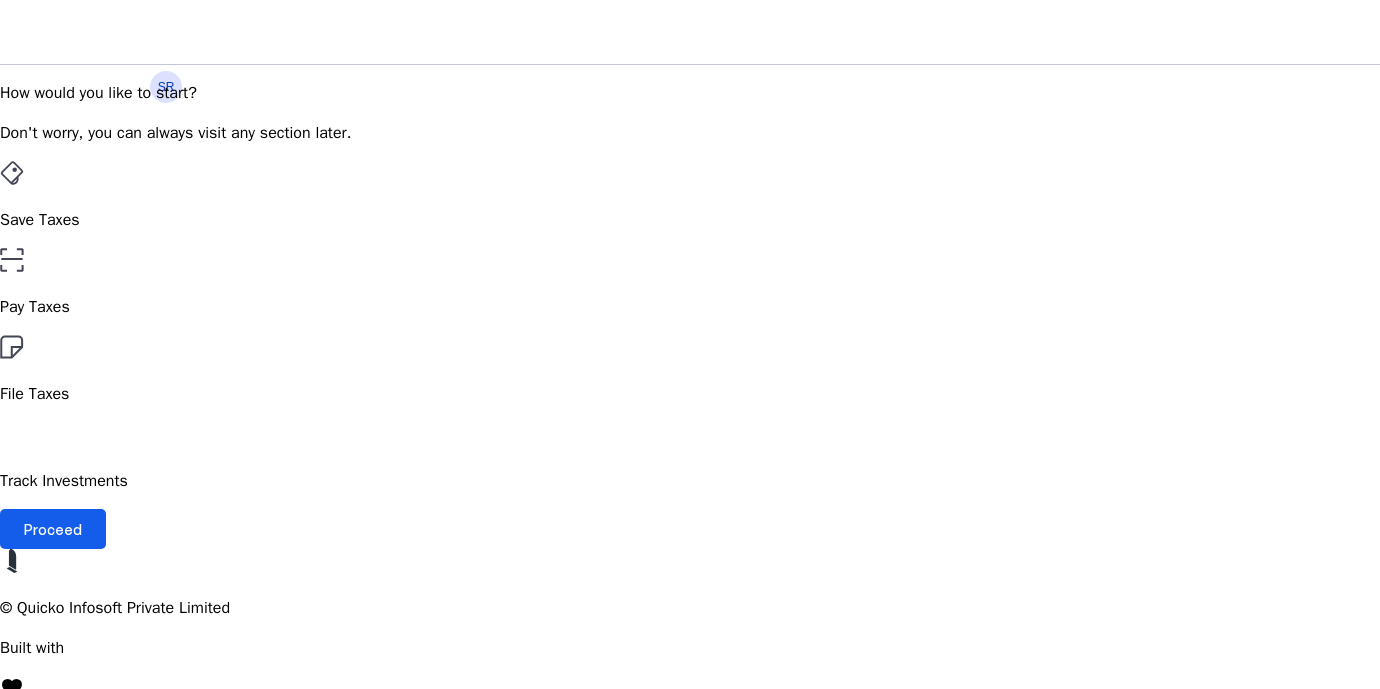 click at bounding box center [53, 529] 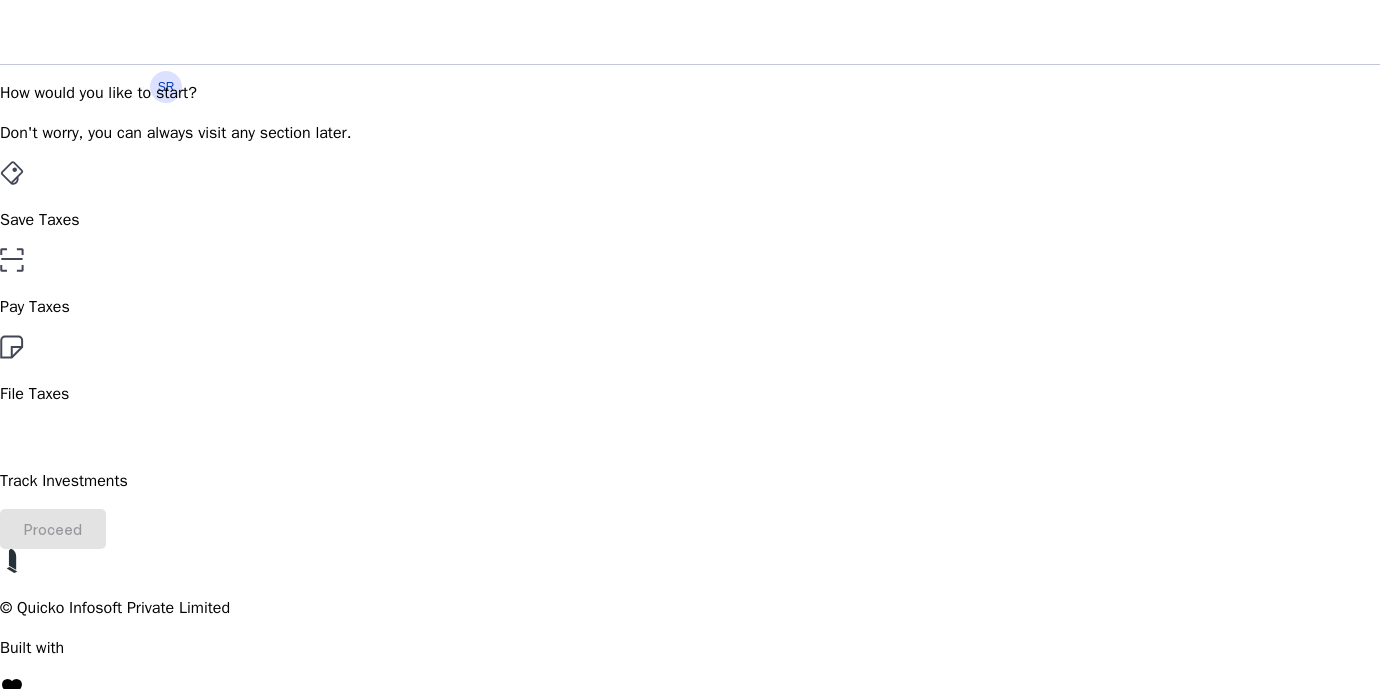 click on "Pay Taxes" at bounding box center (690, 283) 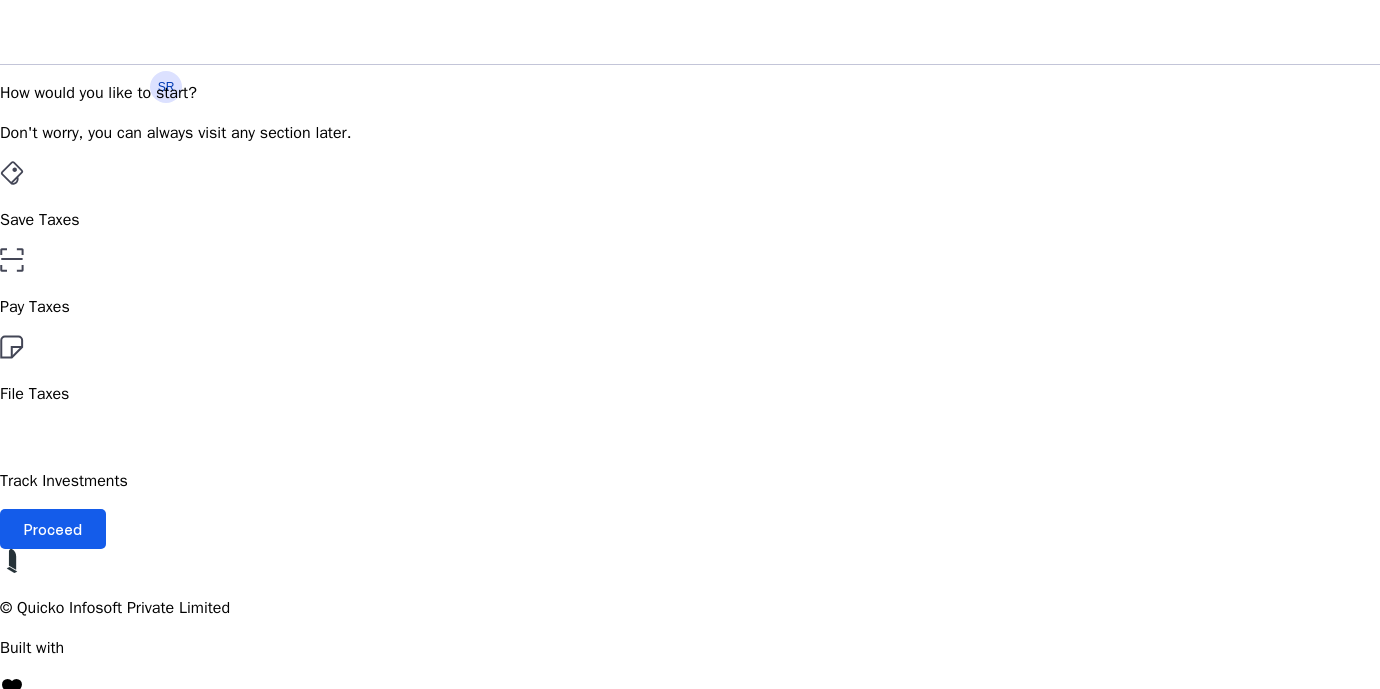 click at bounding box center (53, 529) 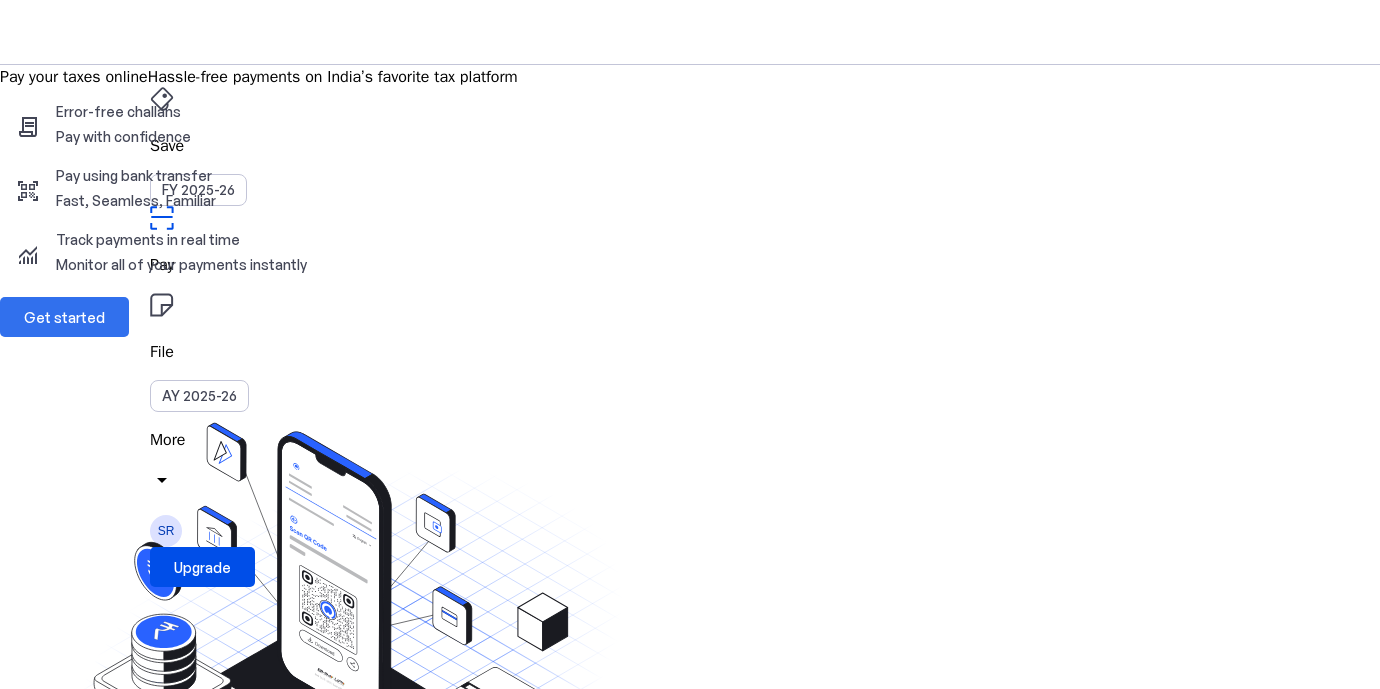 click on "Get started" at bounding box center [64, 317] 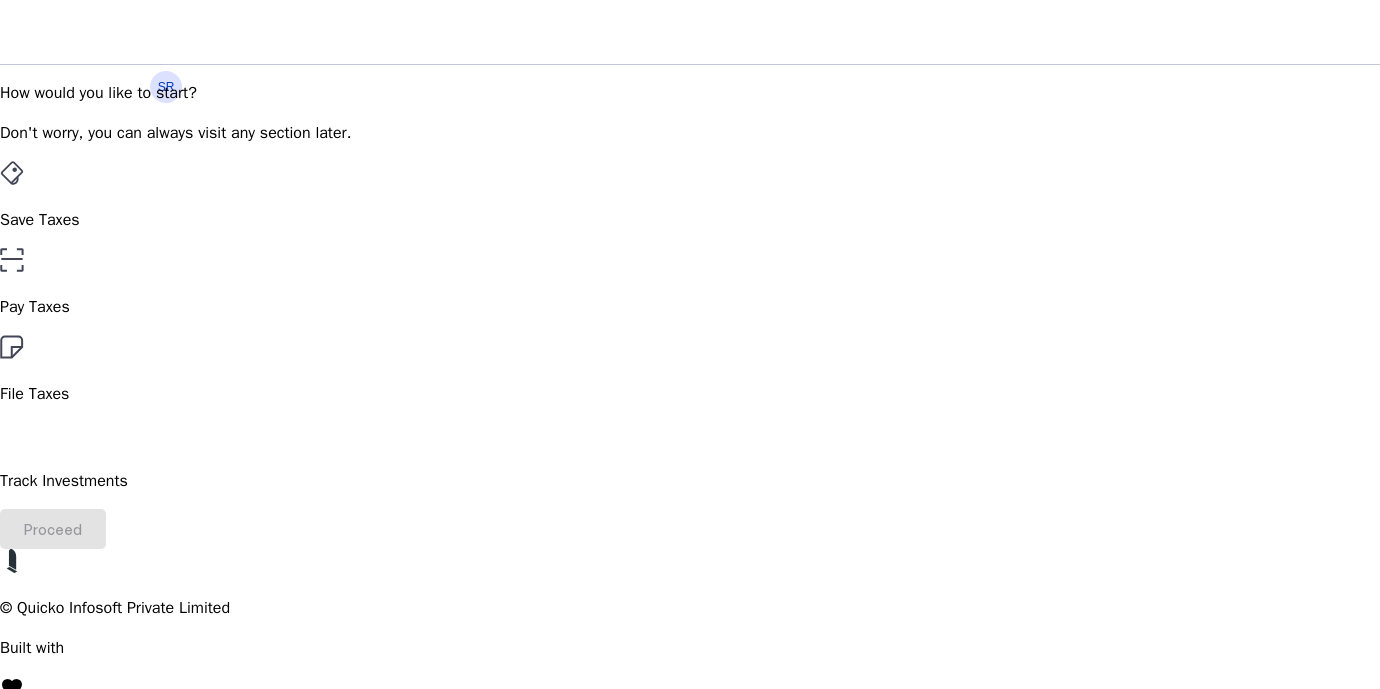 click on "Track Investments" at bounding box center (690, 220) 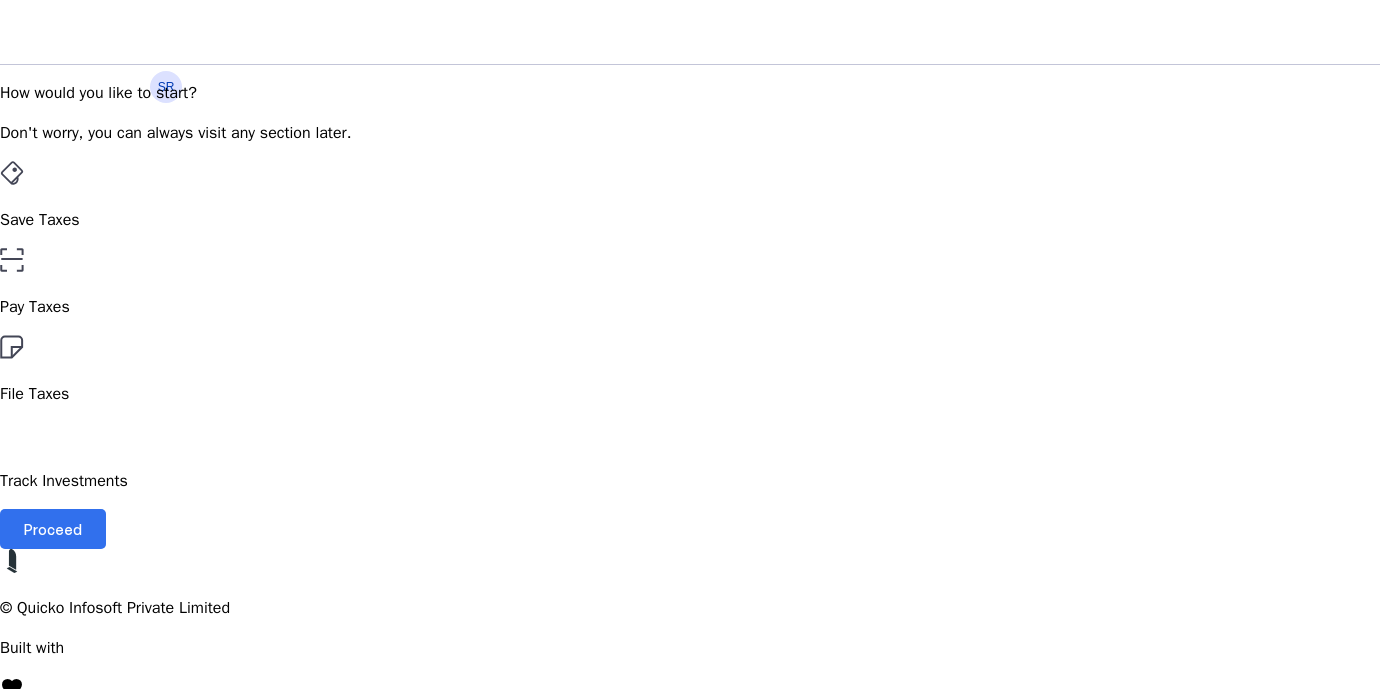 click at bounding box center (53, 529) 